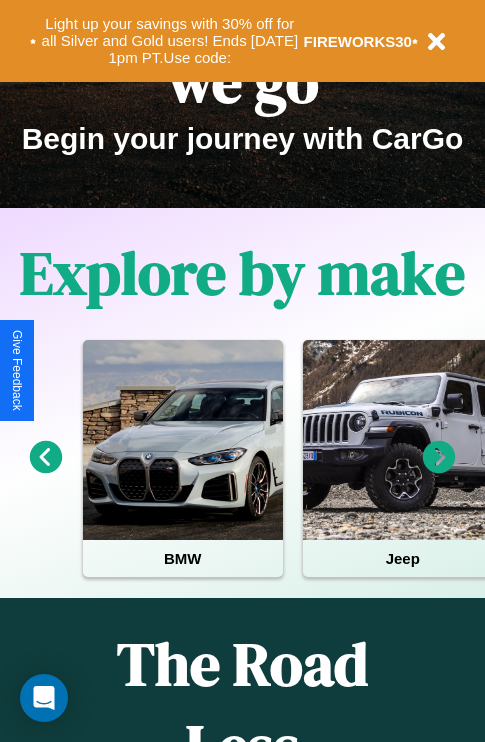 scroll, scrollTop: 308, scrollLeft: 0, axis: vertical 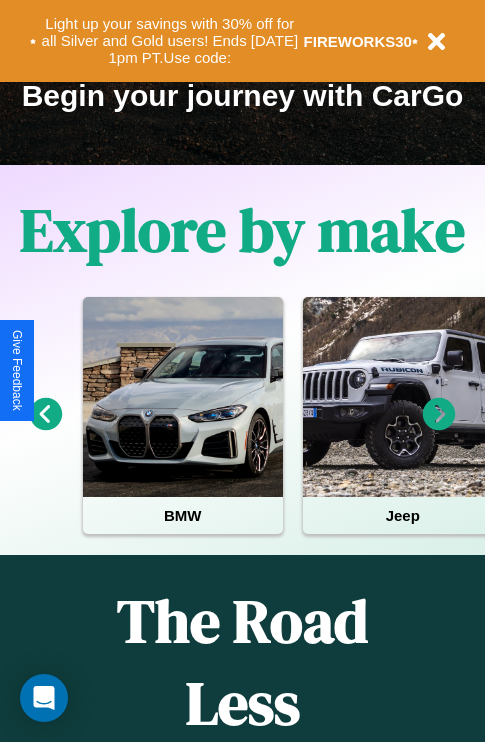 click 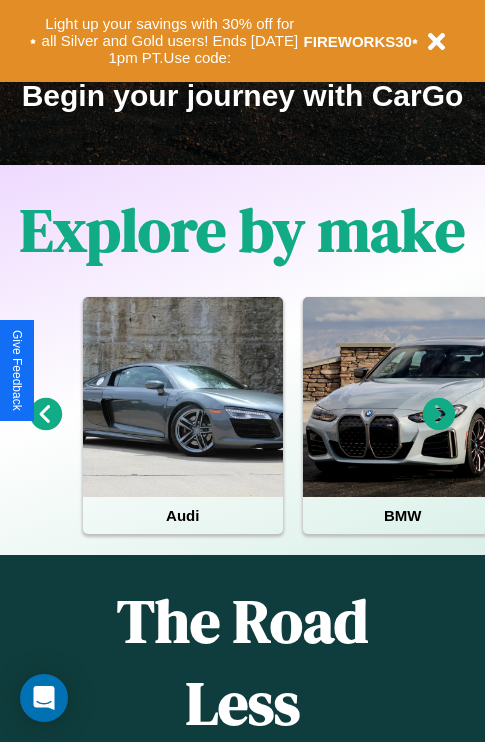 click 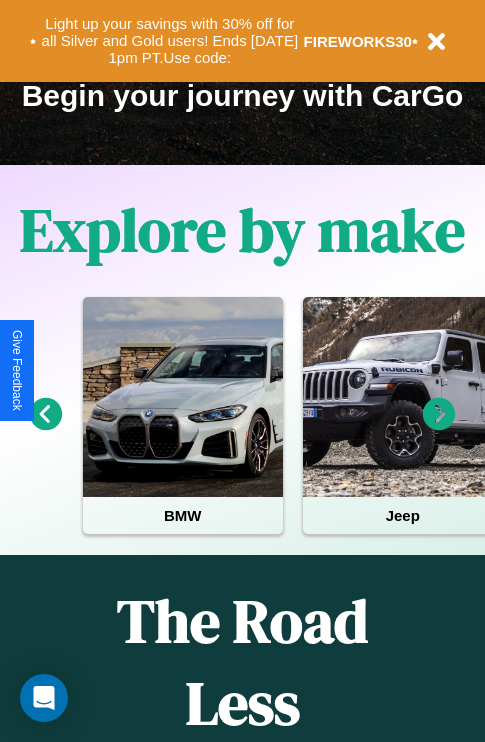 click 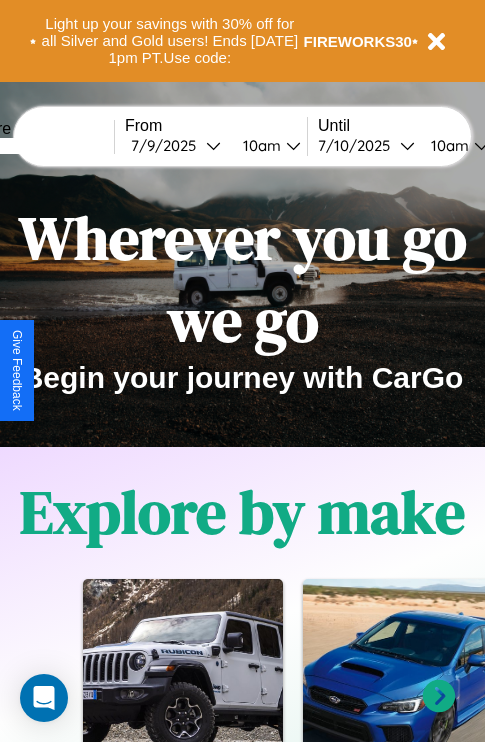 scroll, scrollTop: 0, scrollLeft: 0, axis: both 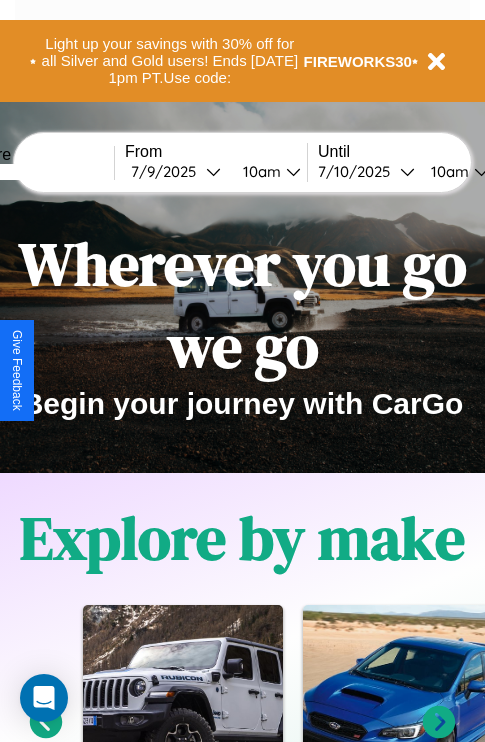 click at bounding box center [39, 172] 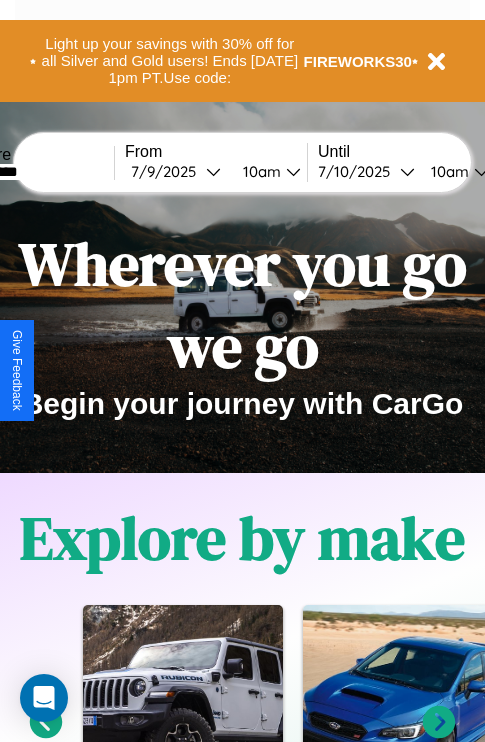 type on "*********" 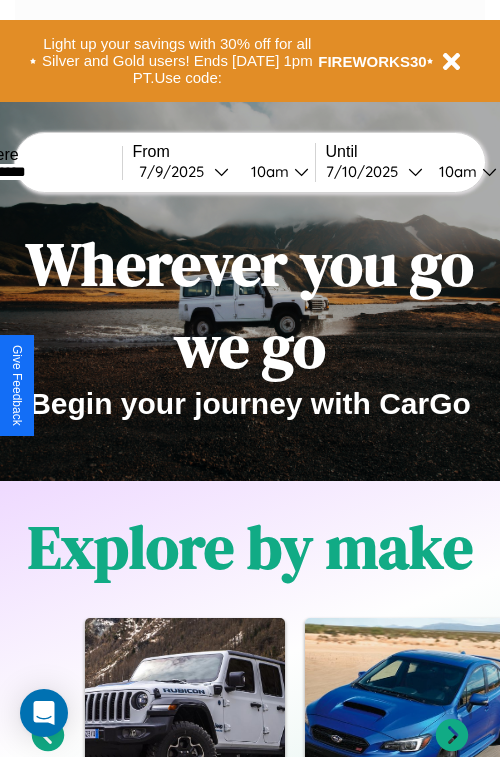 select on "*" 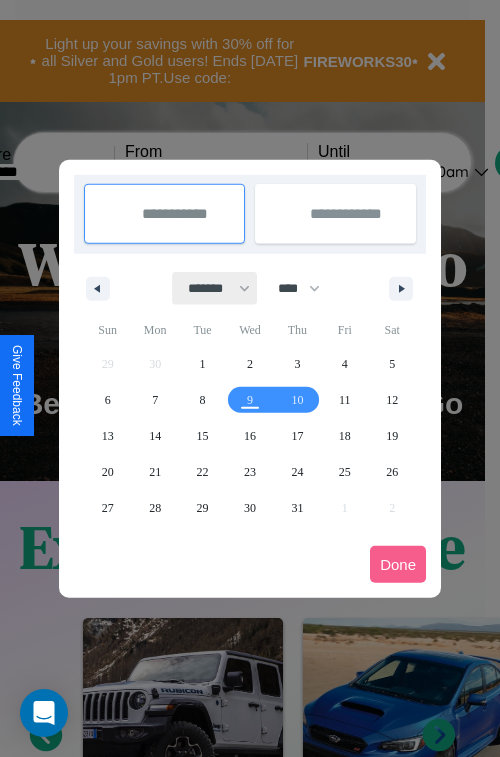 click on "******* ******** ***** ***** *** **** **** ****** ********* ******* ******** ********" at bounding box center (215, 288) 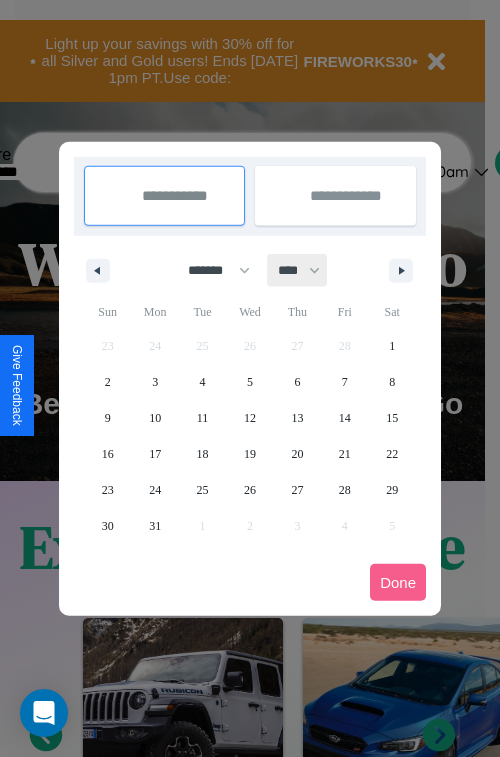 click on "**** **** **** **** **** **** **** **** **** **** **** **** **** **** **** **** **** **** **** **** **** **** **** **** **** **** **** **** **** **** **** **** **** **** **** **** **** **** **** **** **** **** **** **** **** **** **** **** **** **** **** **** **** **** **** **** **** **** **** **** **** **** **** **** **** **** **** **** **** **** **** **** **** **** **** **** **** **** **** **** **** **** **** **** **** **** **** **** **** **** **** **** **** **** **** **** **** **** **** **** **** **** **** **** **** **** **** **** **** **** **** **** **** **** **** **** **** **** **** **** ****" at bounding box center (298, 270) 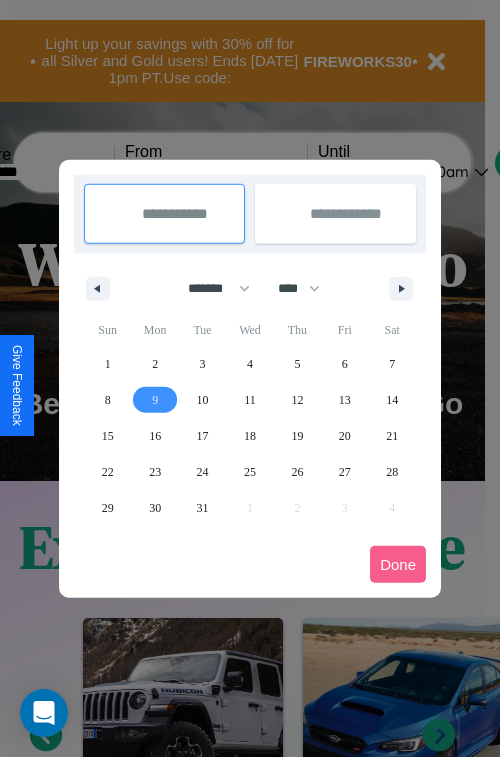 click on "9" at bounding box center (155, 400) 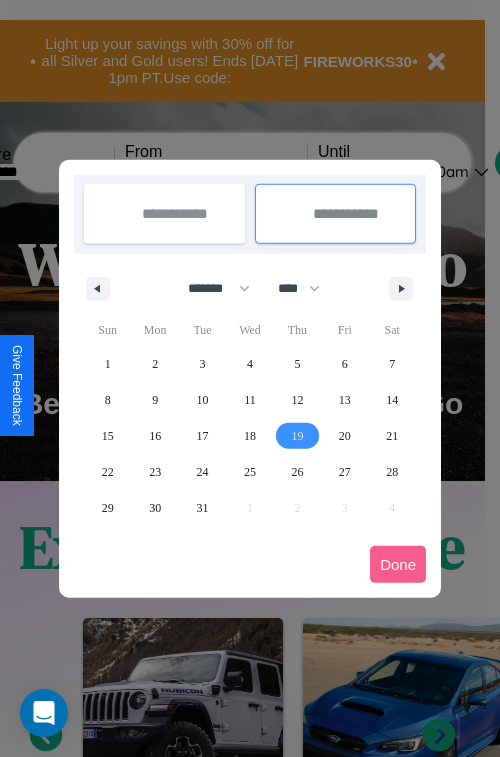 click on "19" at bounding box center (297, 436) 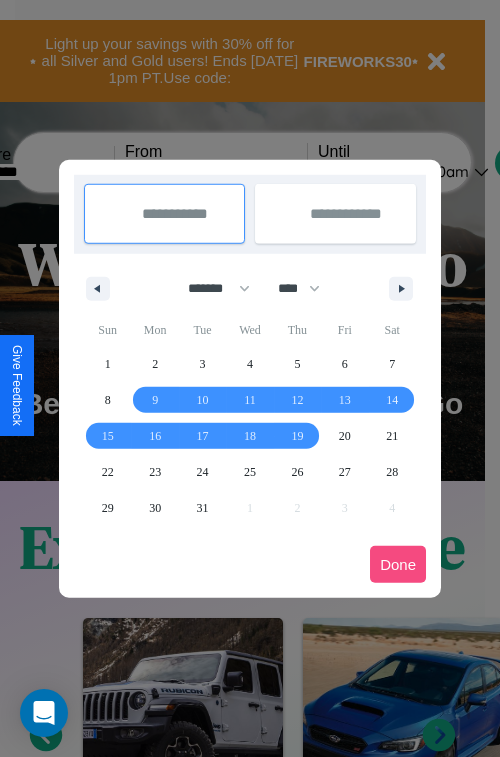 click on "Done" at bounding box center (398, 564) 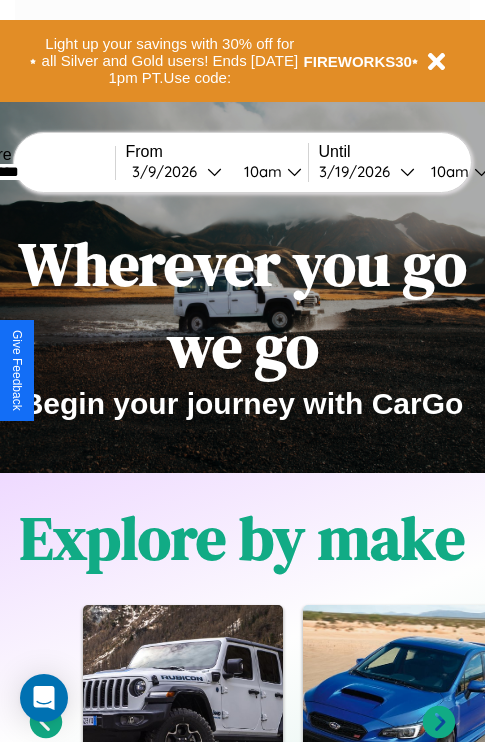 click on "10am" at bounding box center (260, 171) 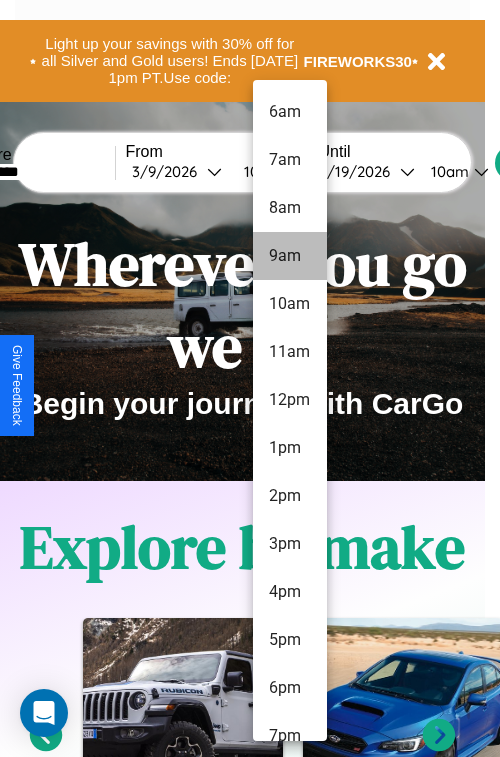 click on "9am" at bounding box center (290, 256) 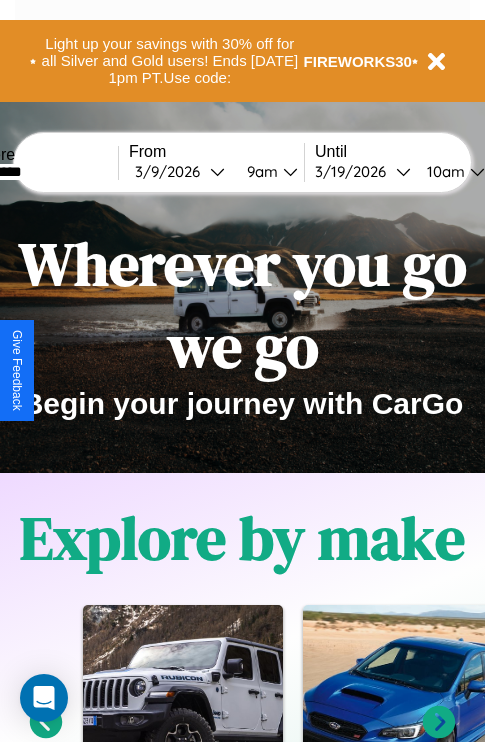scroll, scrollTop: 0, scrollLeft: 68, axis: horizontal 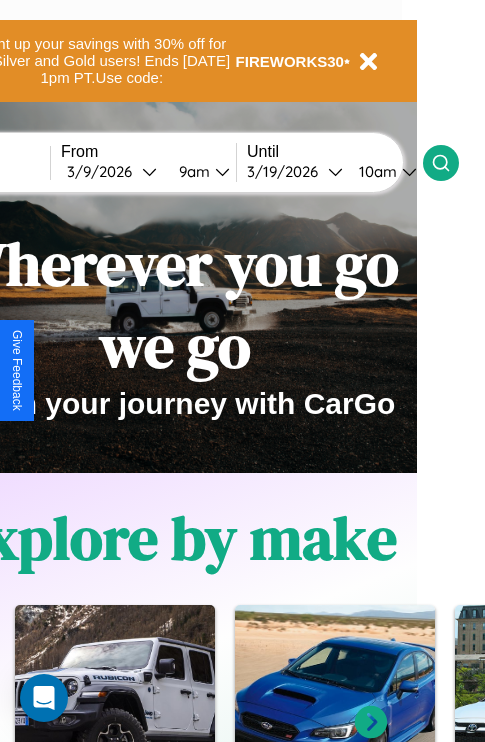 click 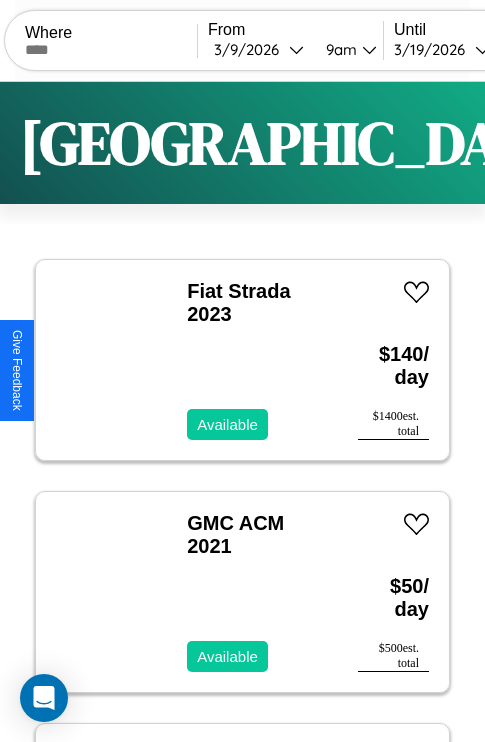 scroll, scrollTop: 95, scrollLeft: 0, axis: vertical 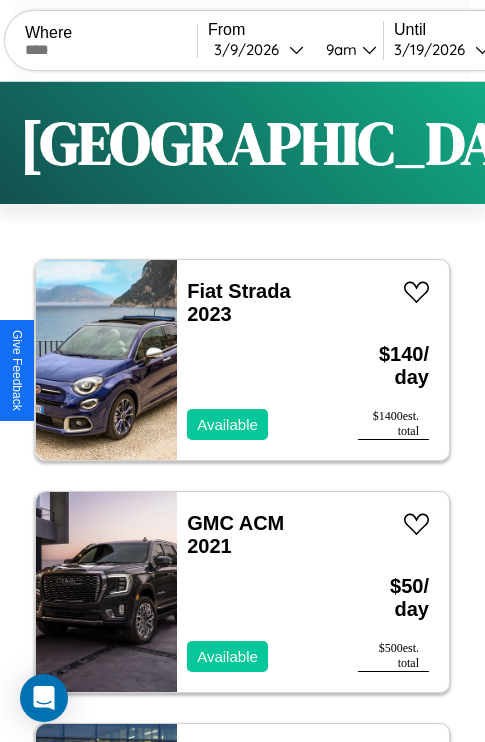 click on "Filters" at bounding box center (640, 143) 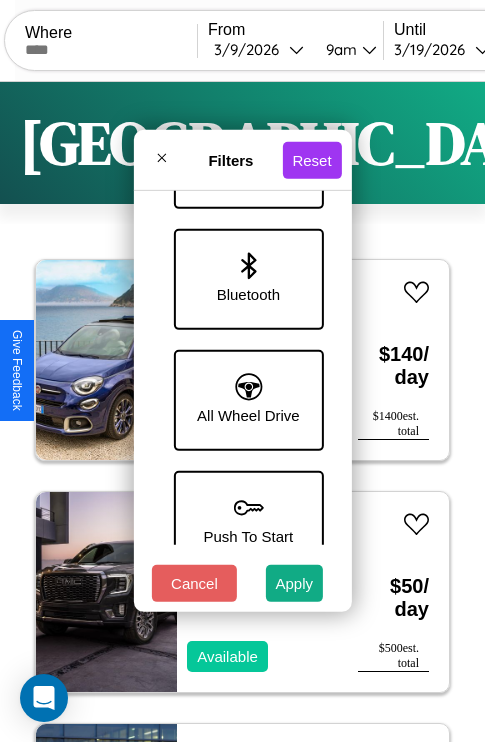 scroll, scrollTop: 1374, scrollLeft: 0, axis: vertical 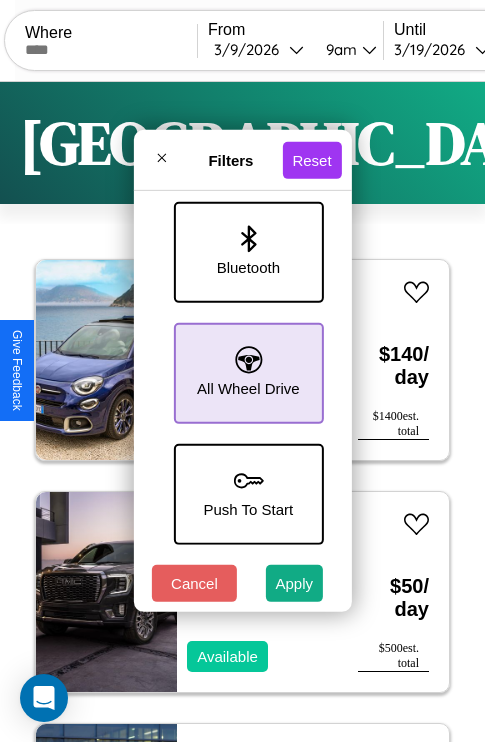 click 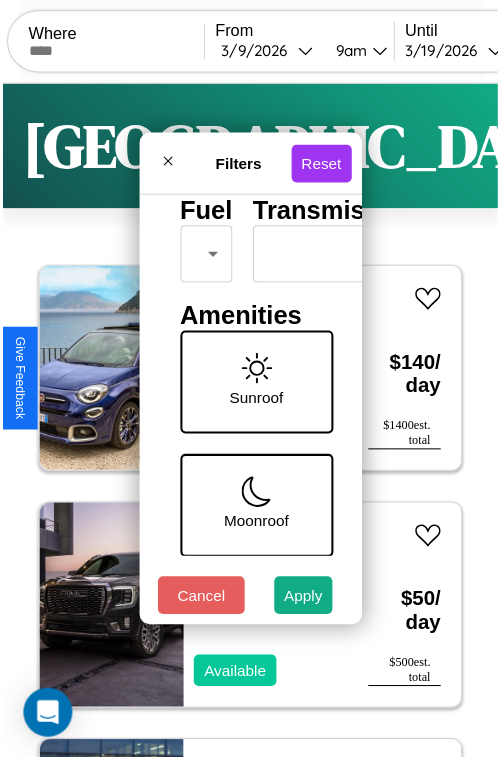 scroll, scrollTop: 59, scrollLeft: 0, axis: vertical 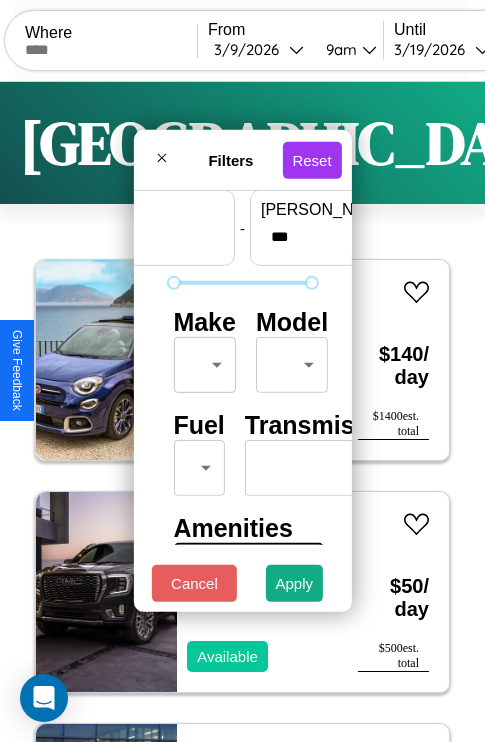 click on "CarGo Where From 3 / 9 / 2026 9am Until 3 / 19 / 2026 10am Become a Host Login Sign Up Barcelona Filters 131  cars in this area These cars can be picked up in this city. Fiat   Strada   2023 Available $ 140  / day $ 1400  est. total GMC   ACM   2021 Available $ 50  / day $ 500  est. total Acura   TSX   2020 Available $ 110  / day $ 1100  est. total Acura   ILX   2022 Available $ 40  / day $ 400  est. total Honda   CB650F   2019 Available $ 70  / day $ 700  est. total Hyundai   Ioniq 5 N   2020 Available $ 170  / day $ 1700  est. total BMW   R 1100 RS   2021 Available $ 170  / day $ 1700  est. total Nissan   Xterra   2014 Available $ 60  / day $ 600  est. total Lamborghini   Murcielago   2020 Unavailable $ 130  / day $ 1300  est. total Volvo   B5TL   2014 Available $ 200  / day $ 2000  est. total Audi   SQ5   2021 Available $ 30  / day $ 300  est. total Volvo   B7R   2014 Unavailable $ 200  / day $ 2000  est. total Buick   Enclave   2014 Available $ 160  / day $ 1600  est. total Toyota   MR2   2024 Available $" at bounding box center (242, 412) 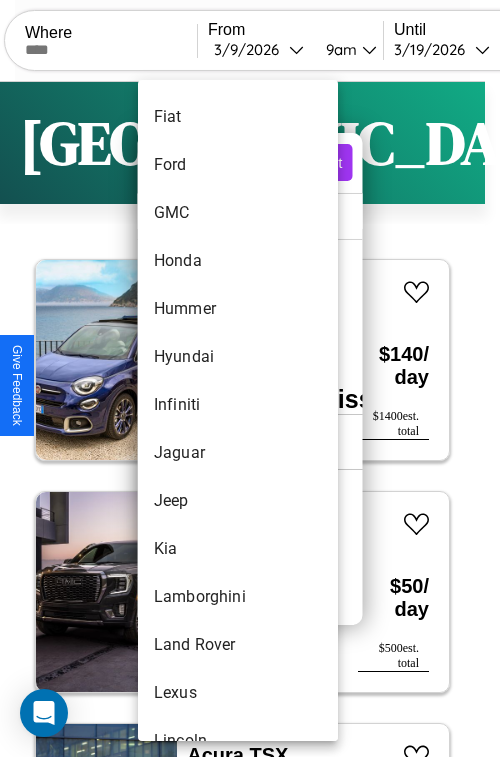 scroll, scrollTop: 710, scrollLeft: 0, axis: vertical 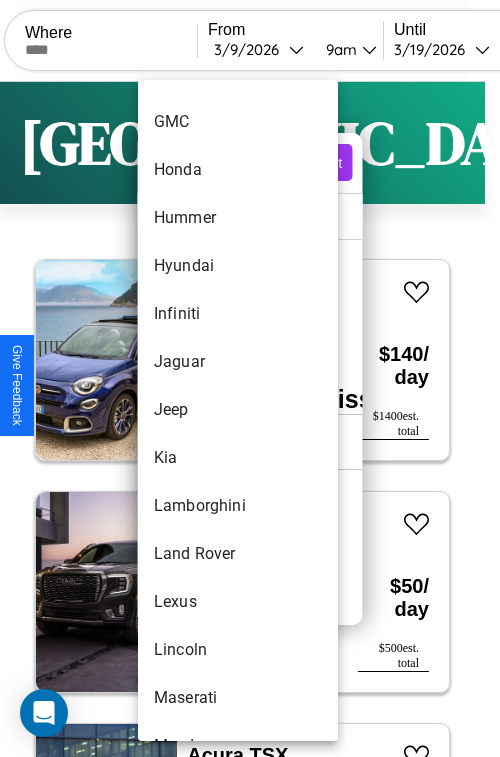 click on "Jeep" at bounding box center [238, 410] 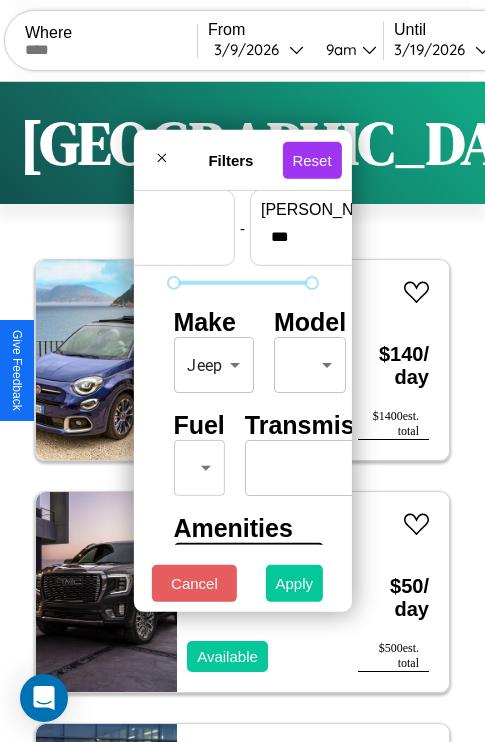 click on "Apply" at bounding box center (295, 583) 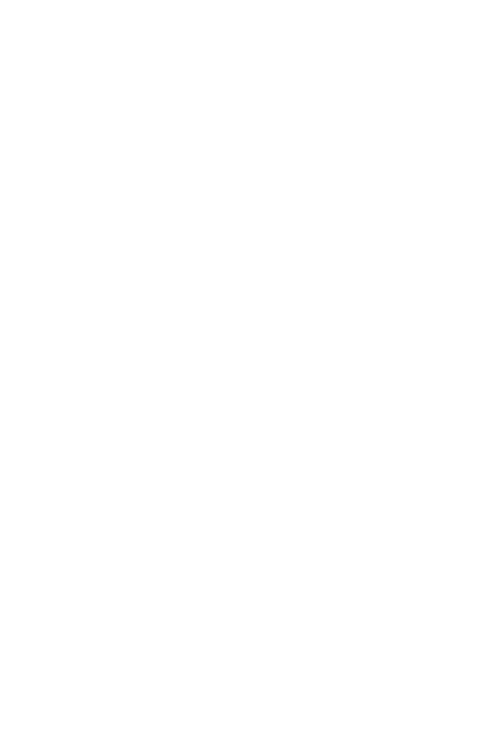 scroll, scrollTop: 0, scrollLeft: 0, axis: both 